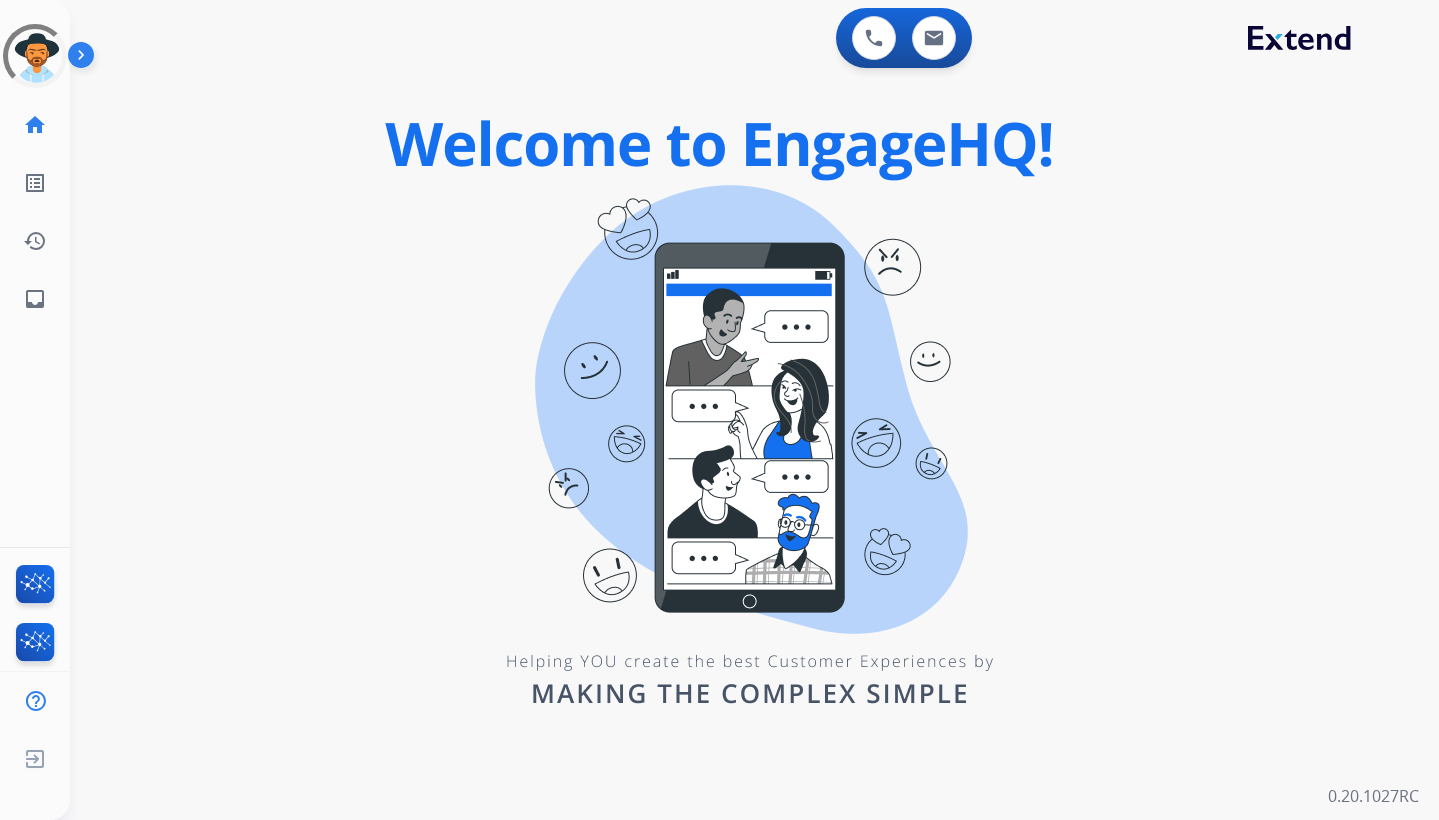 scroll, scrollTop: 0, scrollLeft: 0, axis: both 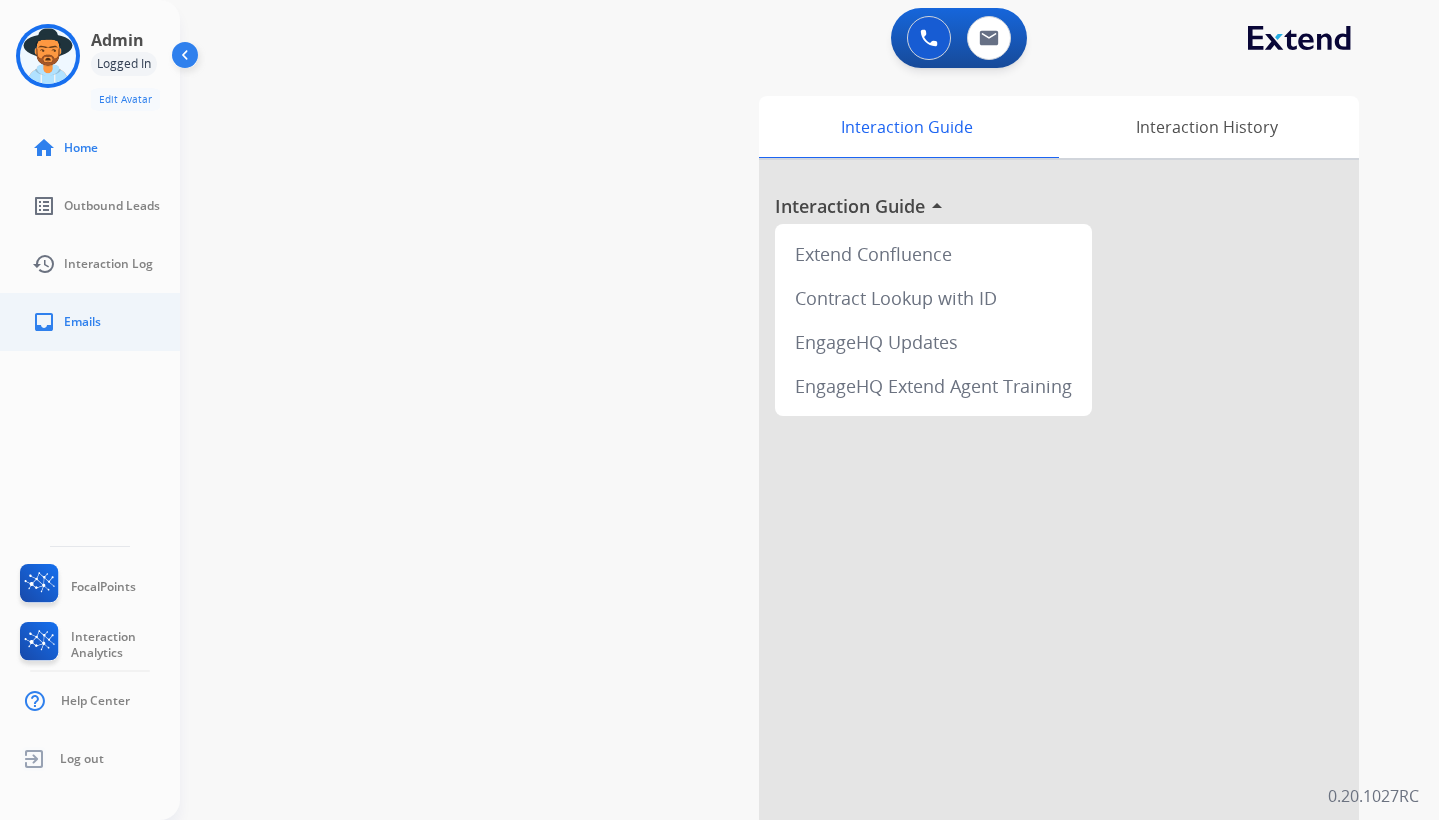 click on "Emails" 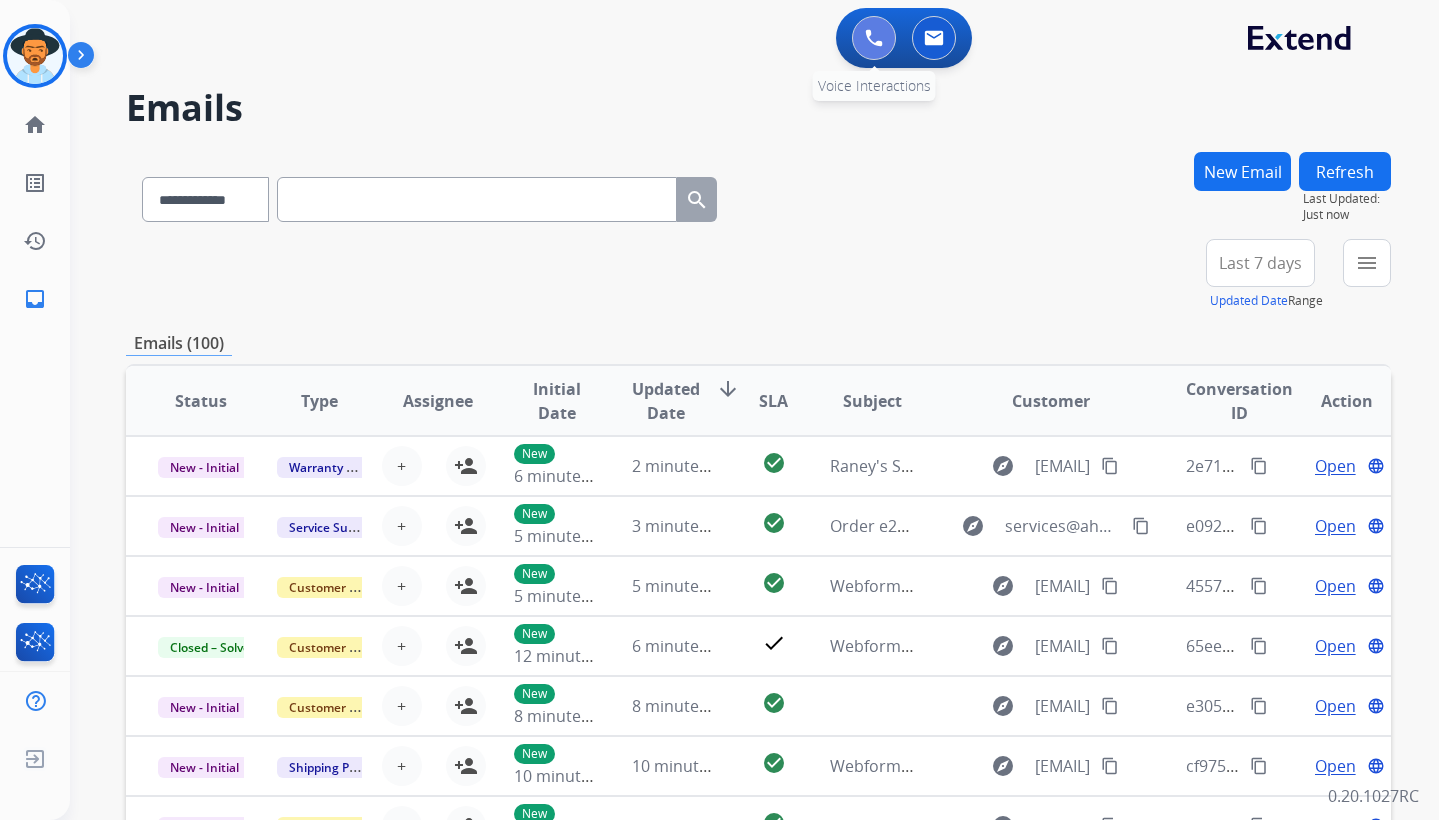 click at bounding box center (874, 38) 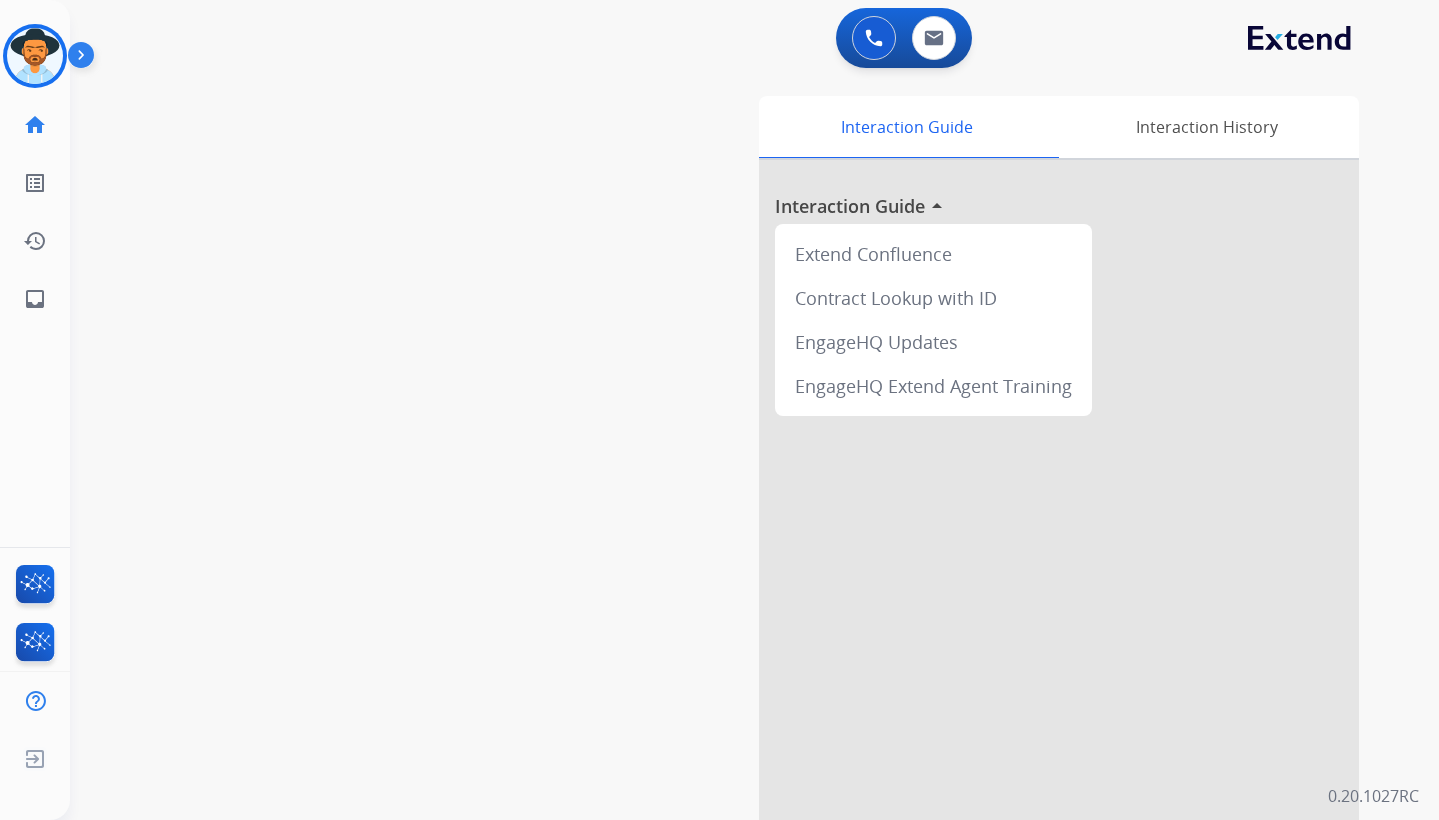 click at bounding box center (874, 38) 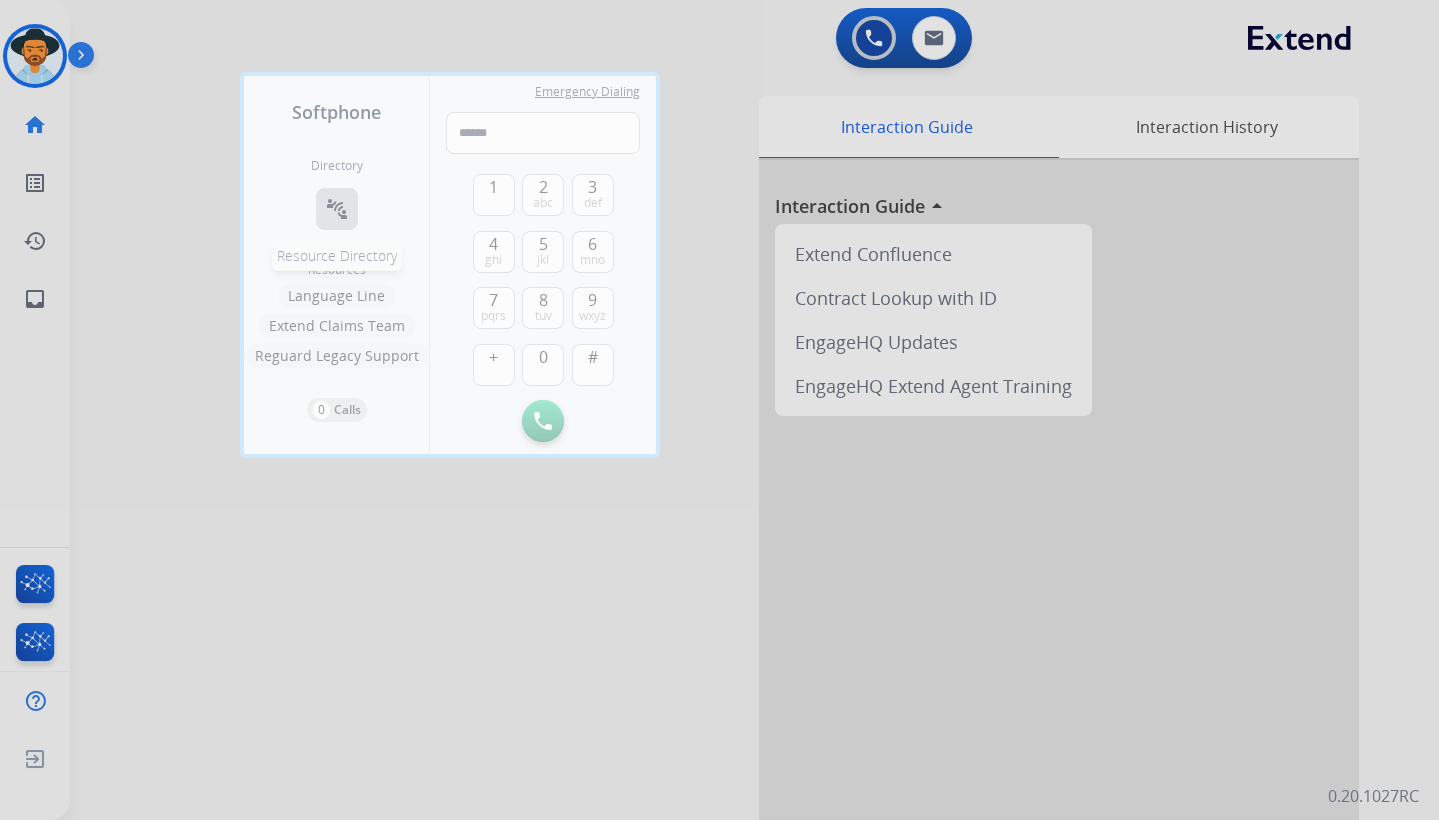 click on "connect_without_contact Resource Directory" at bounding box center [337, 209] 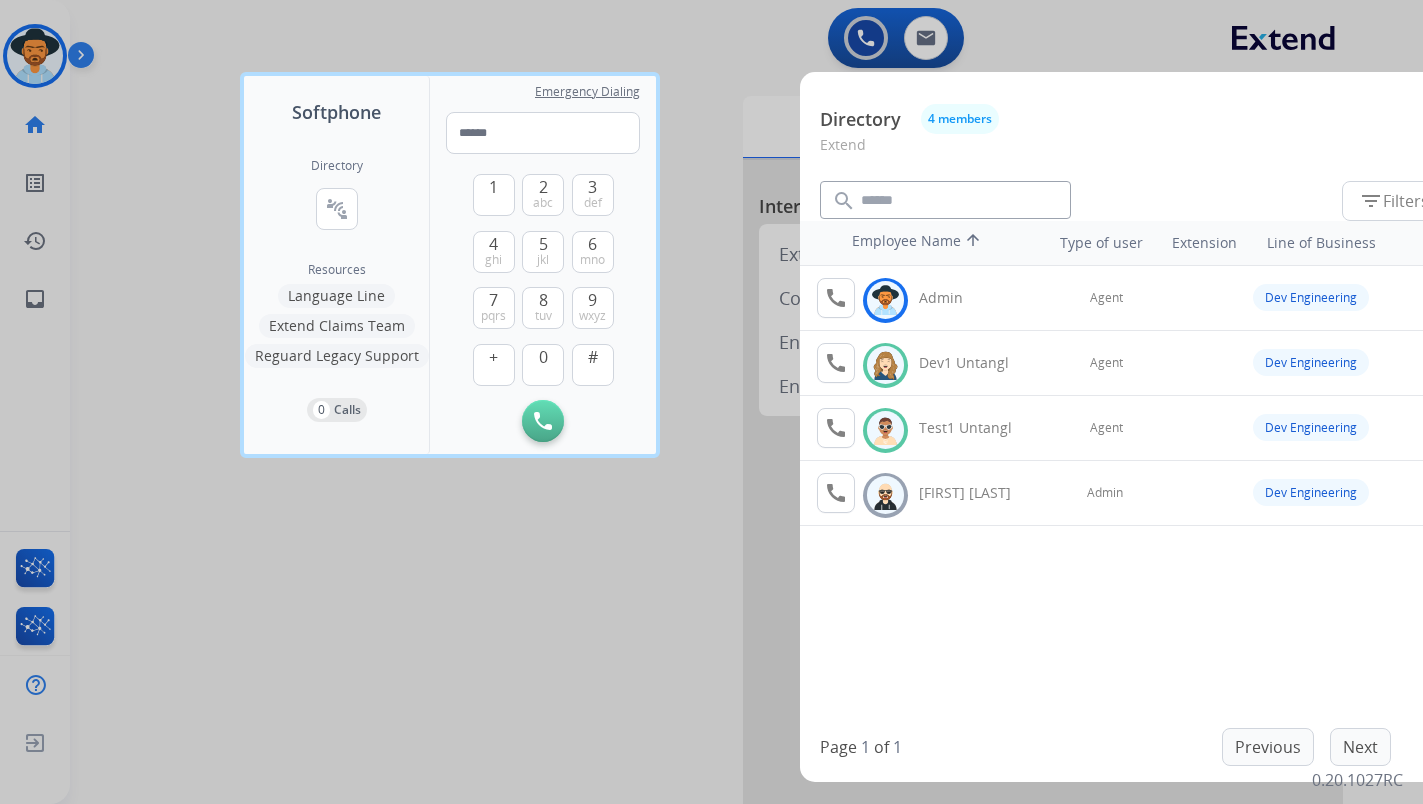 drag, startPoint x: 577, startPoint y: 543, endPoint x: 587, endPoint y: 538, distance: 11.18034 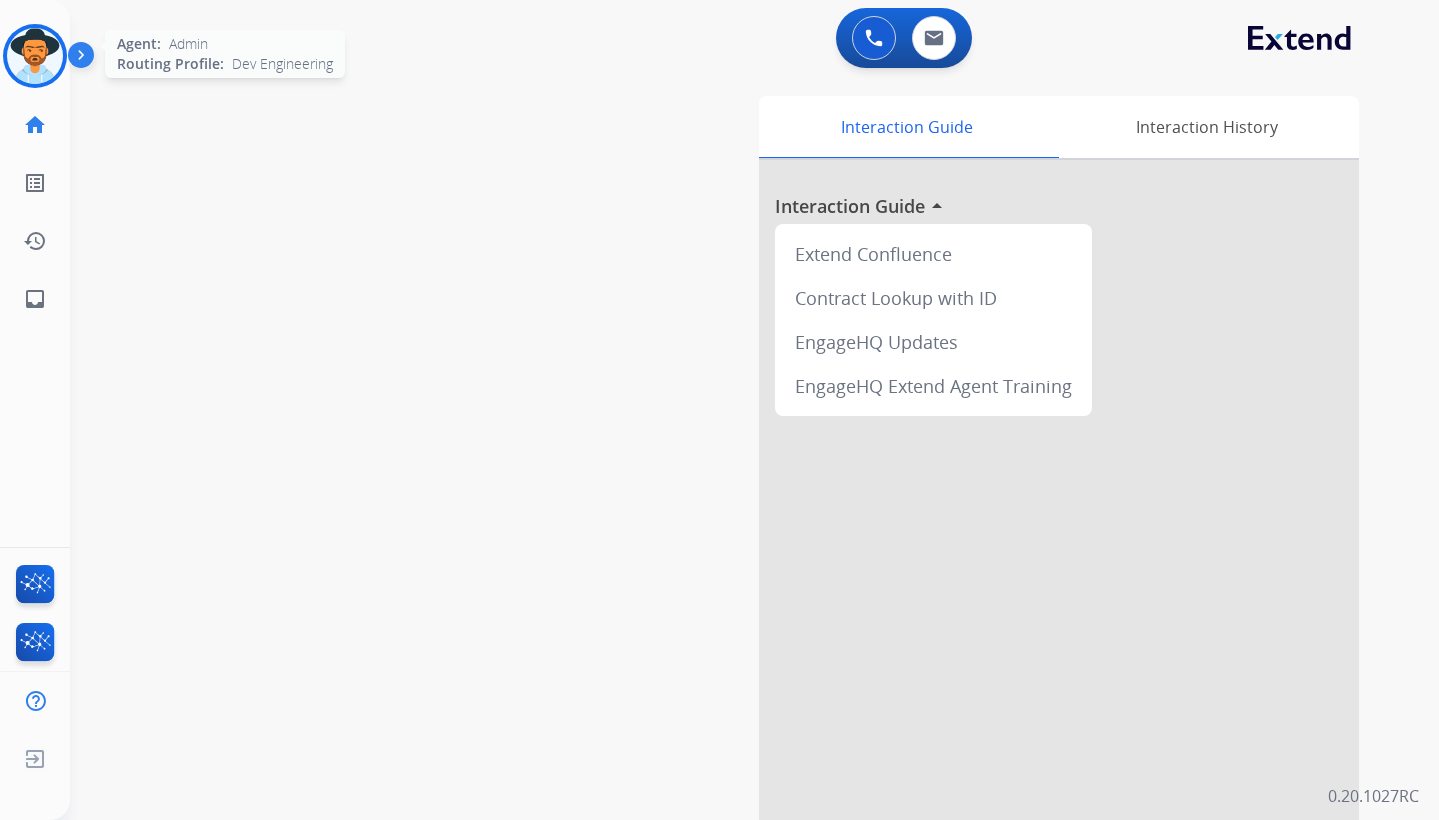 click at bounding box center [35, 56] 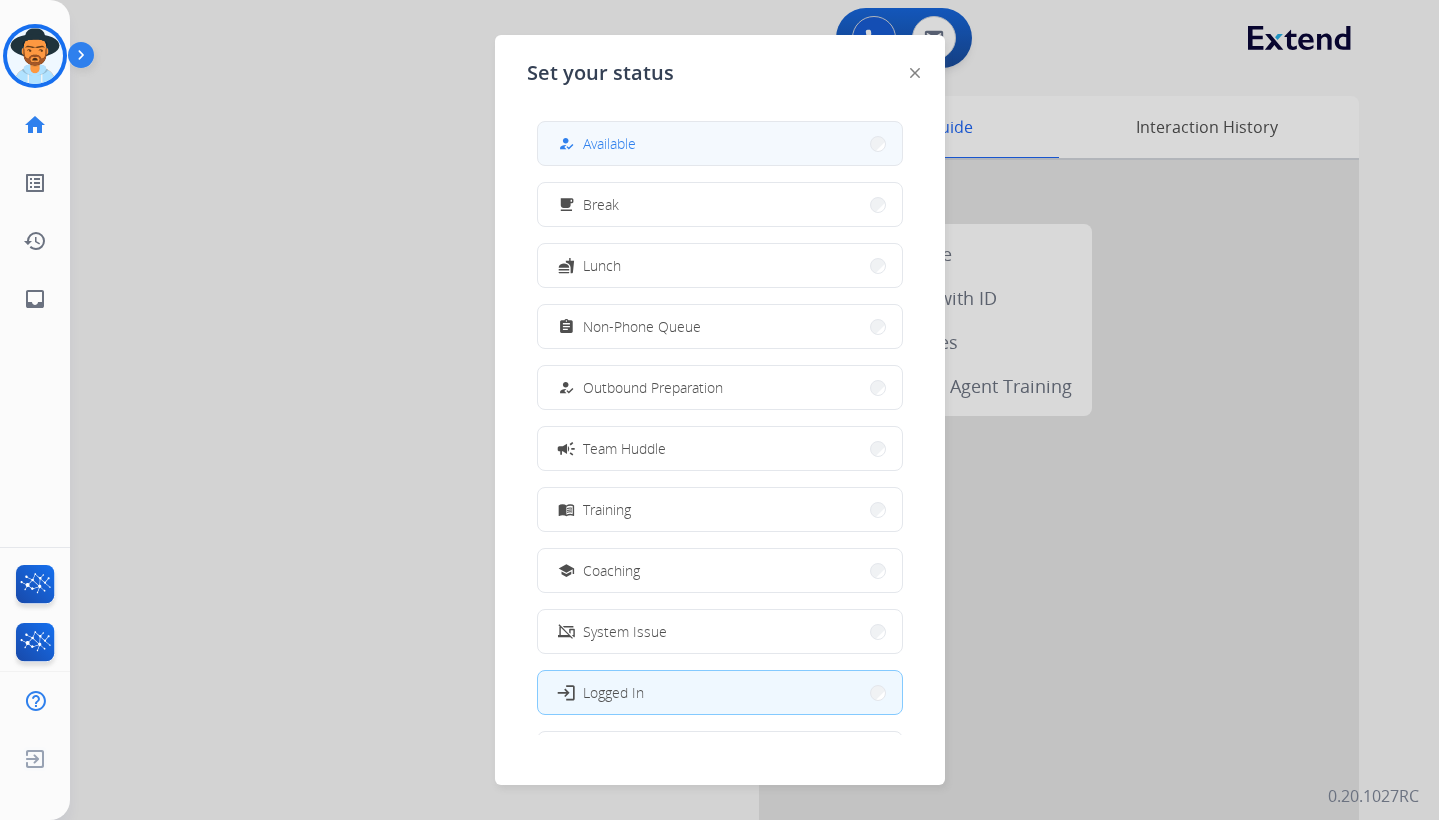 click on "Available" at bounding box center (609, 143) 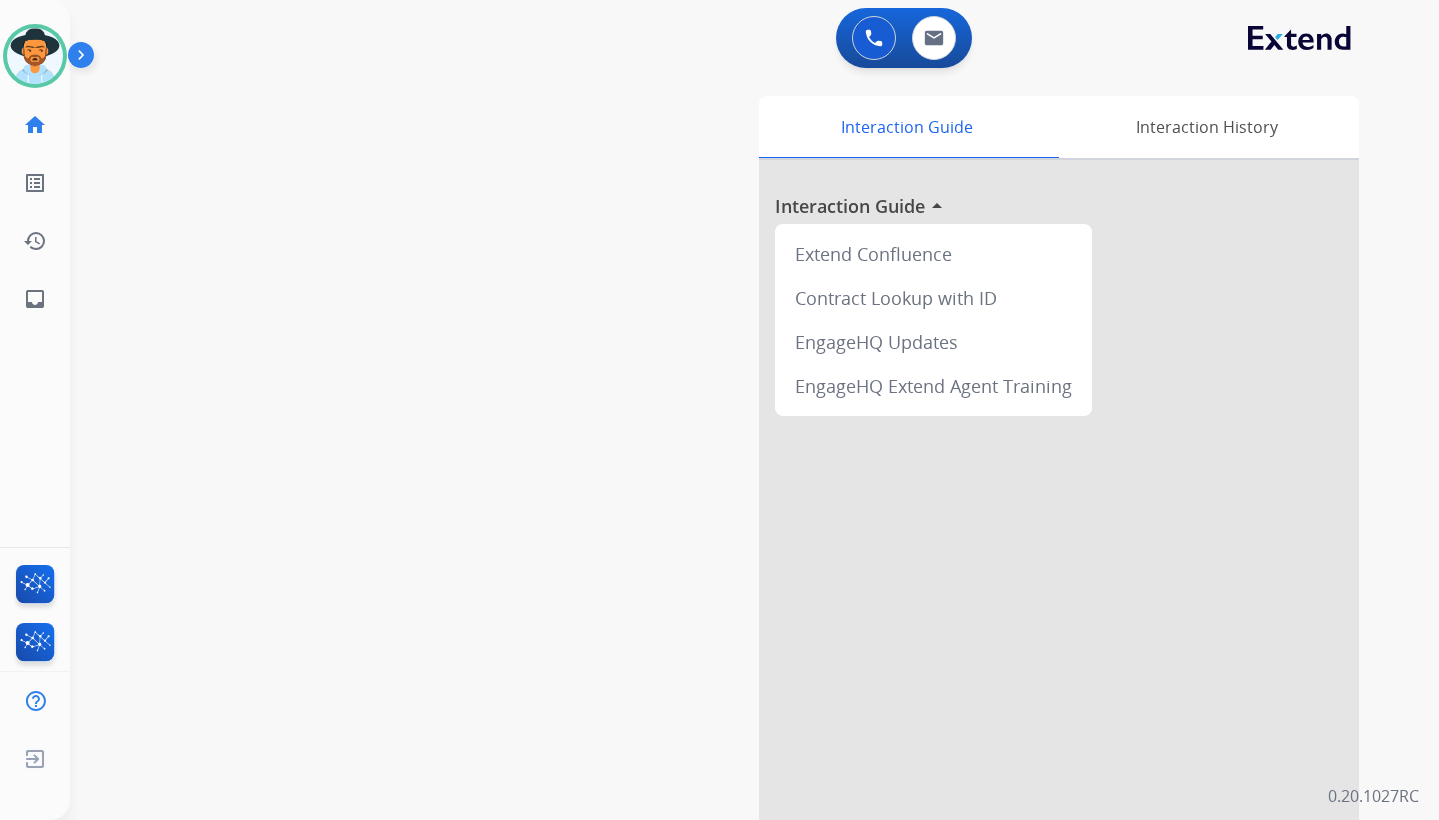 click at bounding box center [85, 59] 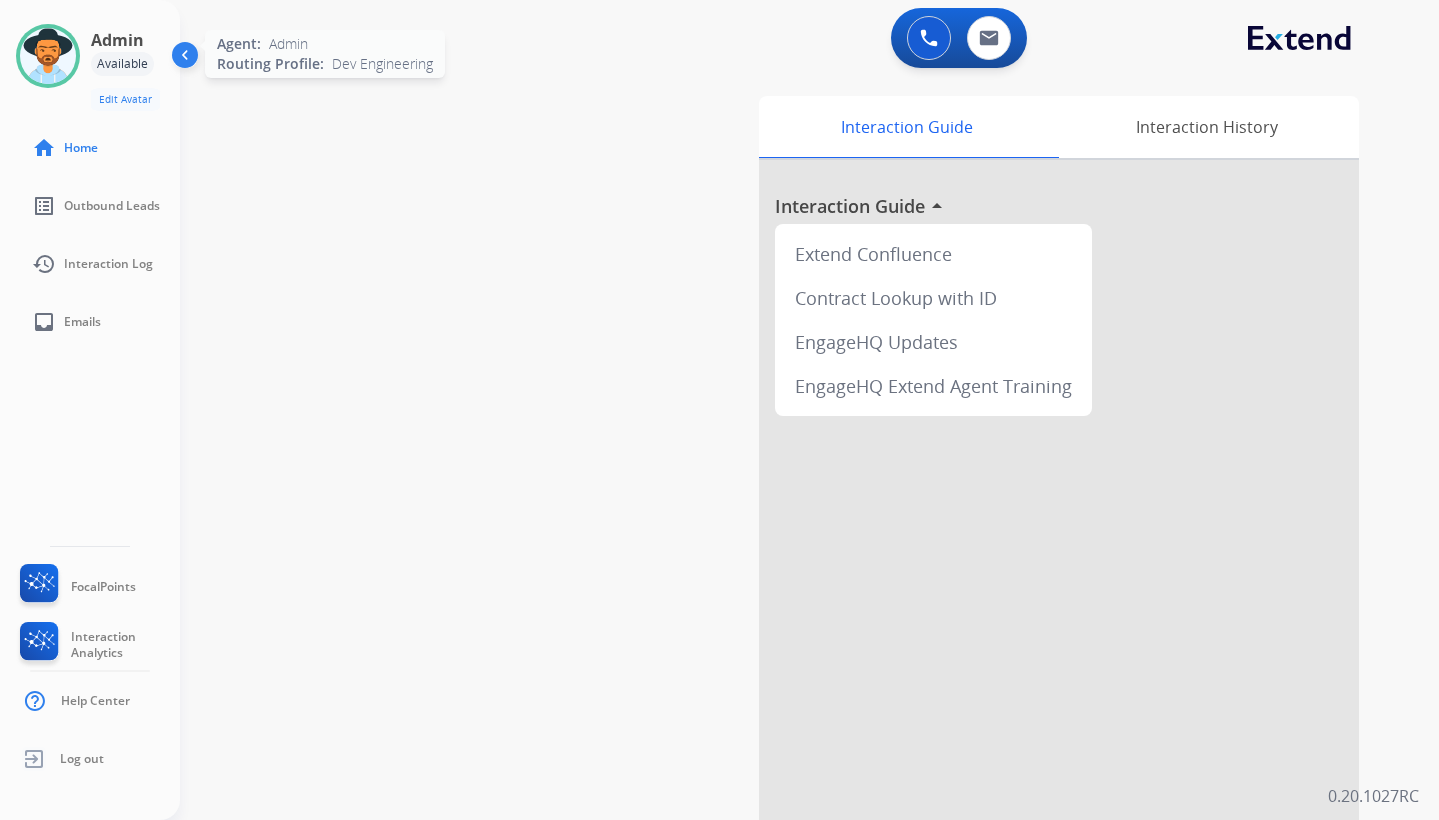 click at bounding box center (48, 56) 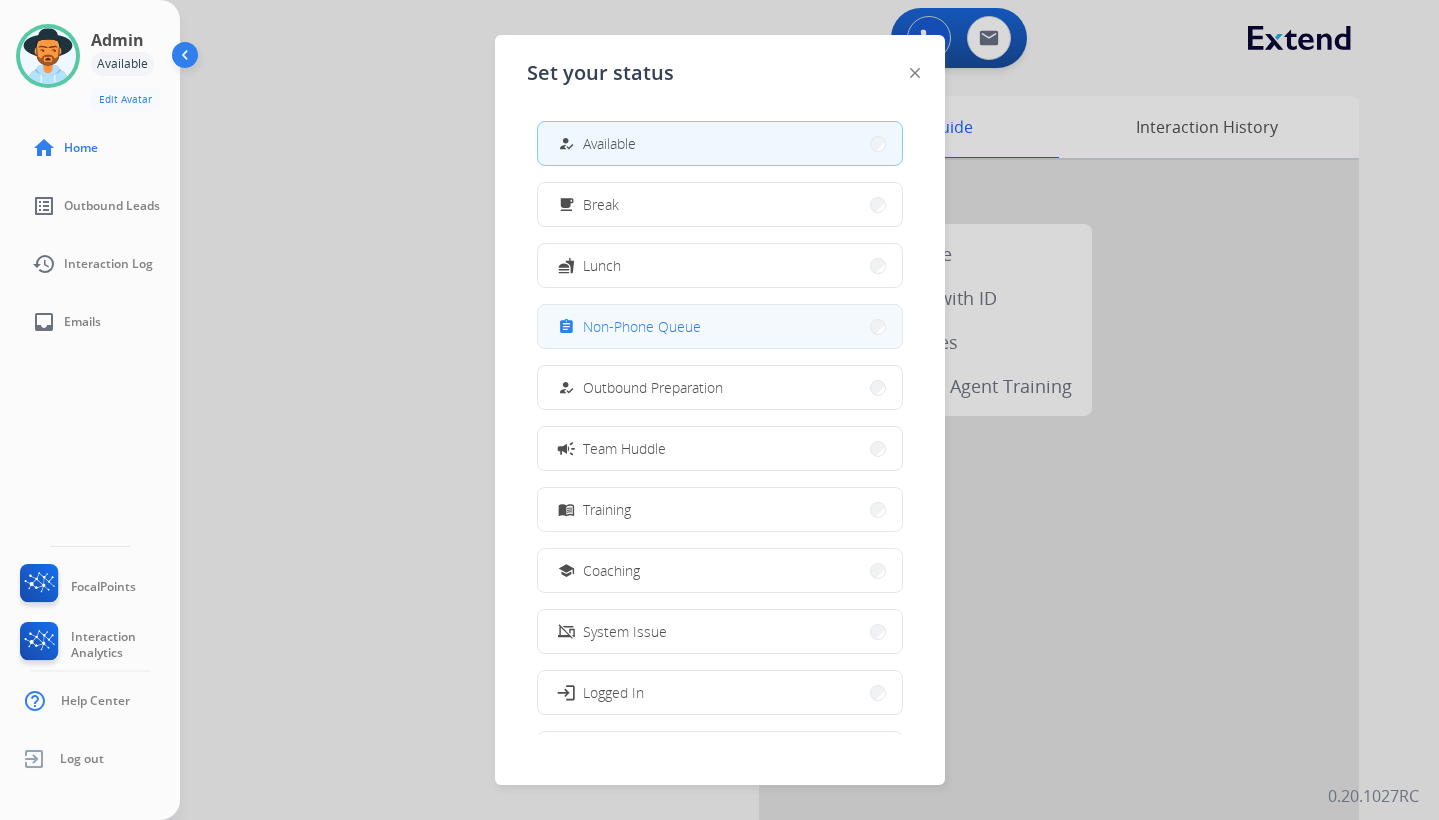 click on "Non-Phone Queue" at bounding box center [642, 326] 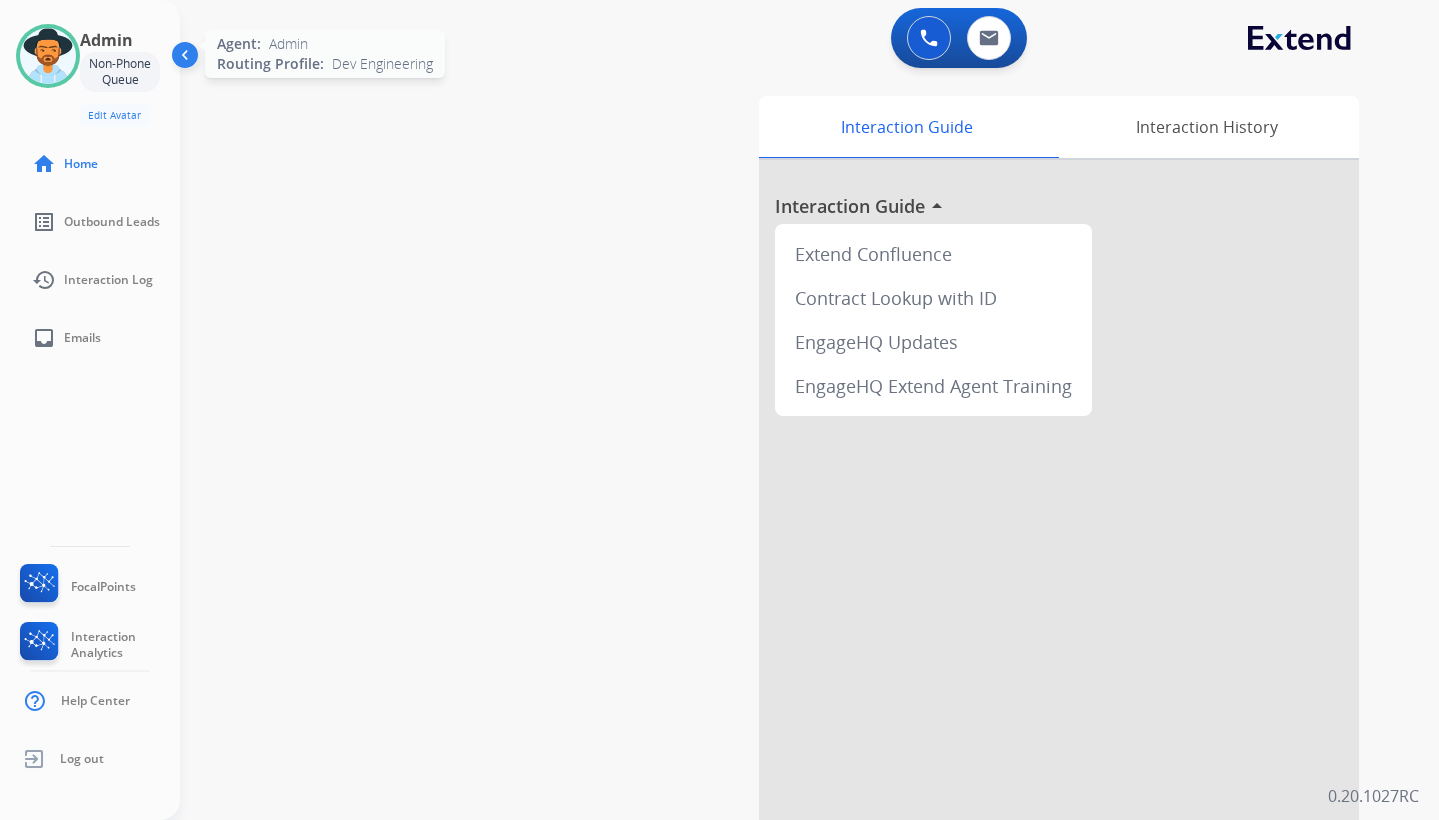 click at bounding box center (48, 56) 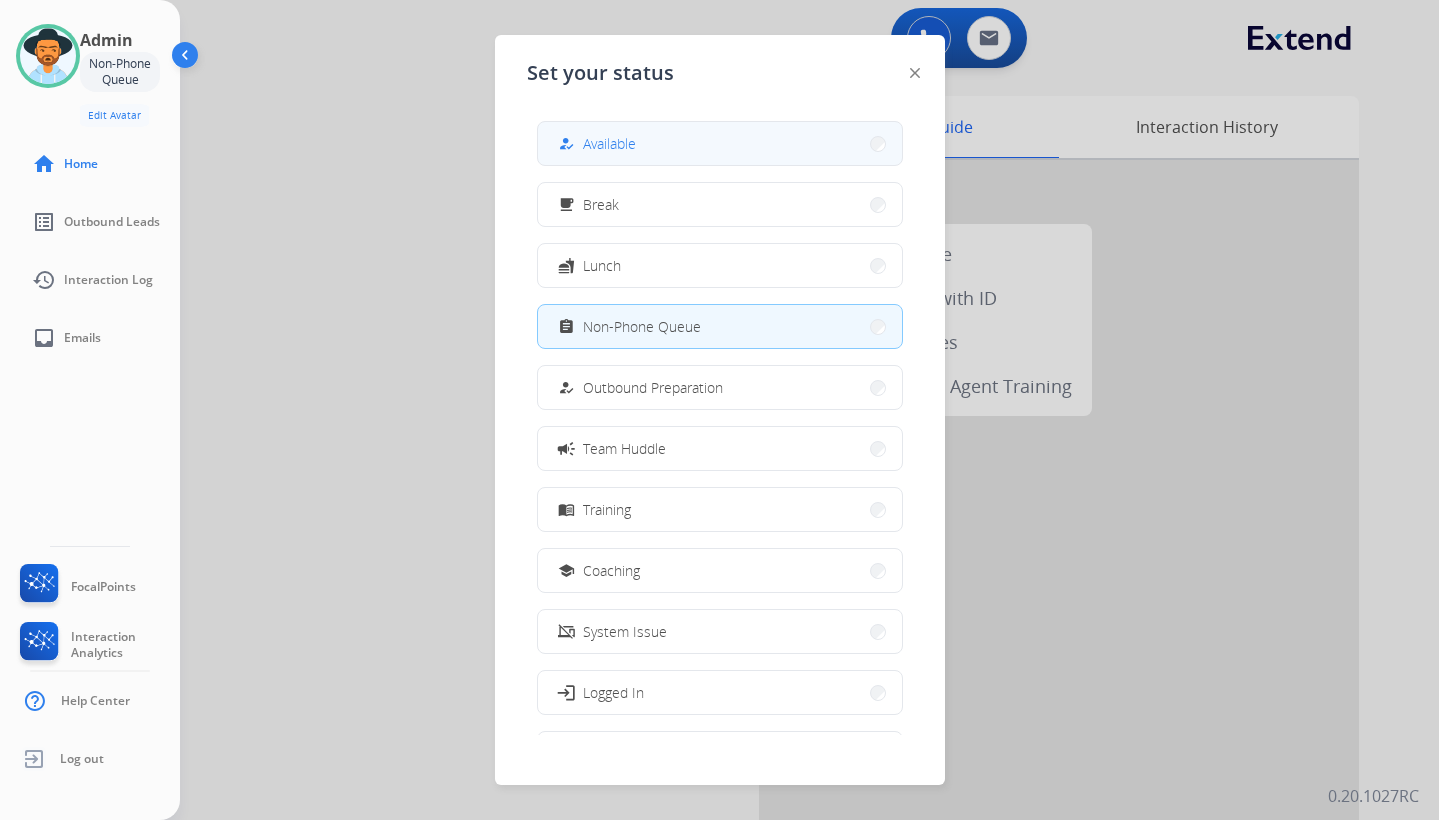 click on "how_to_reg Available" at bounding box center (720, 143) 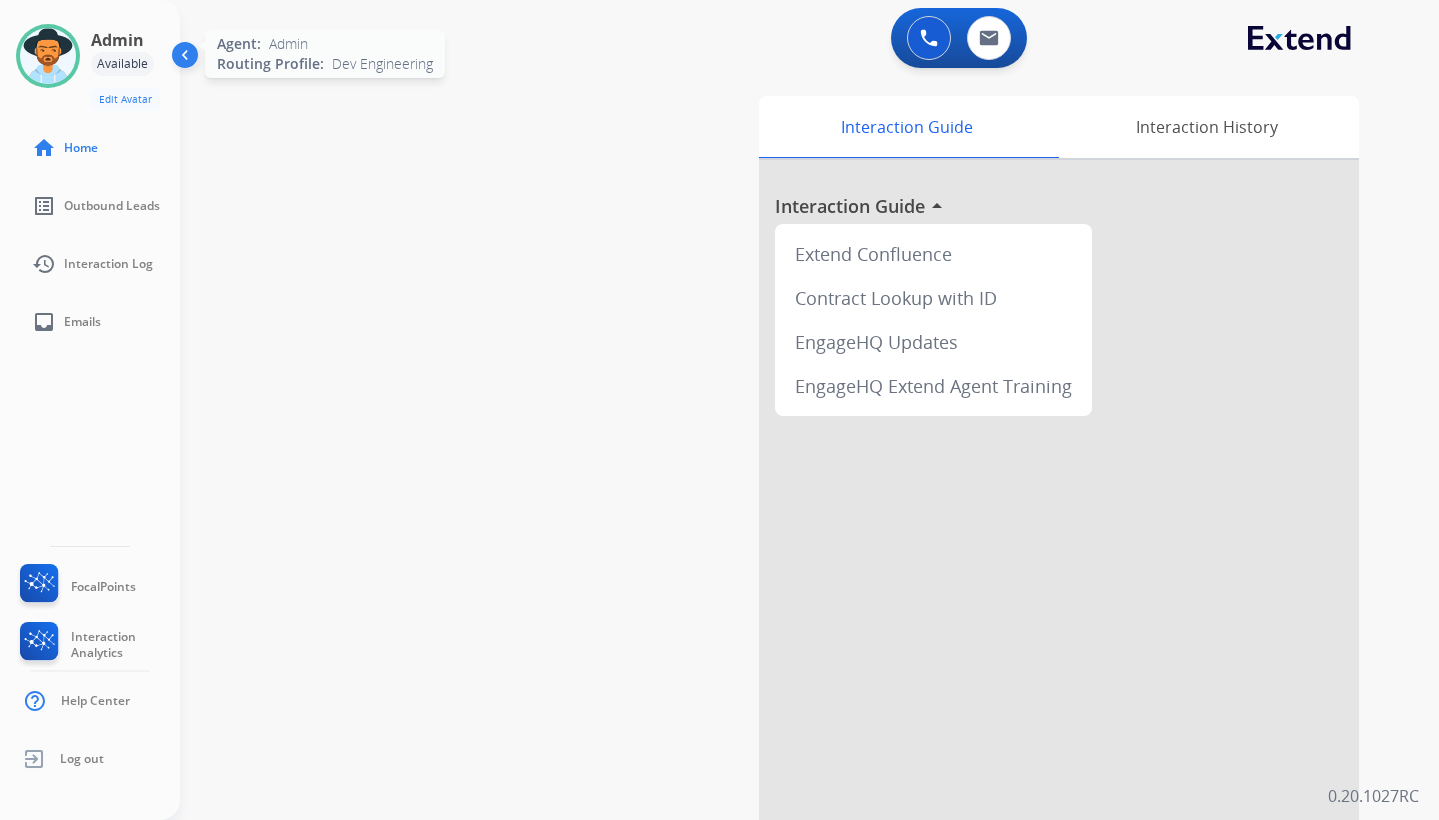 click at bounding box center [48, 56] 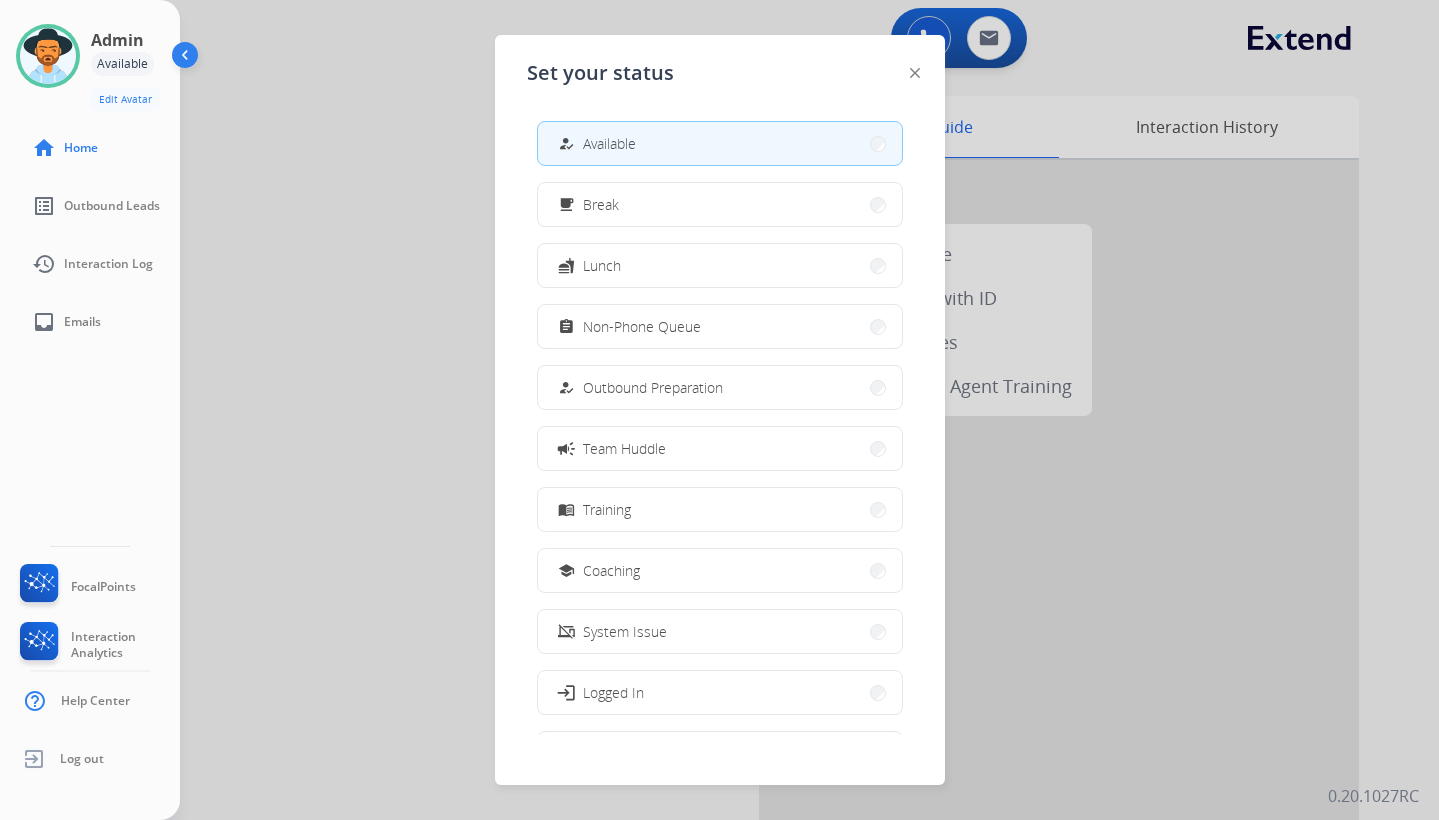 click at bounding box center [719, 410] 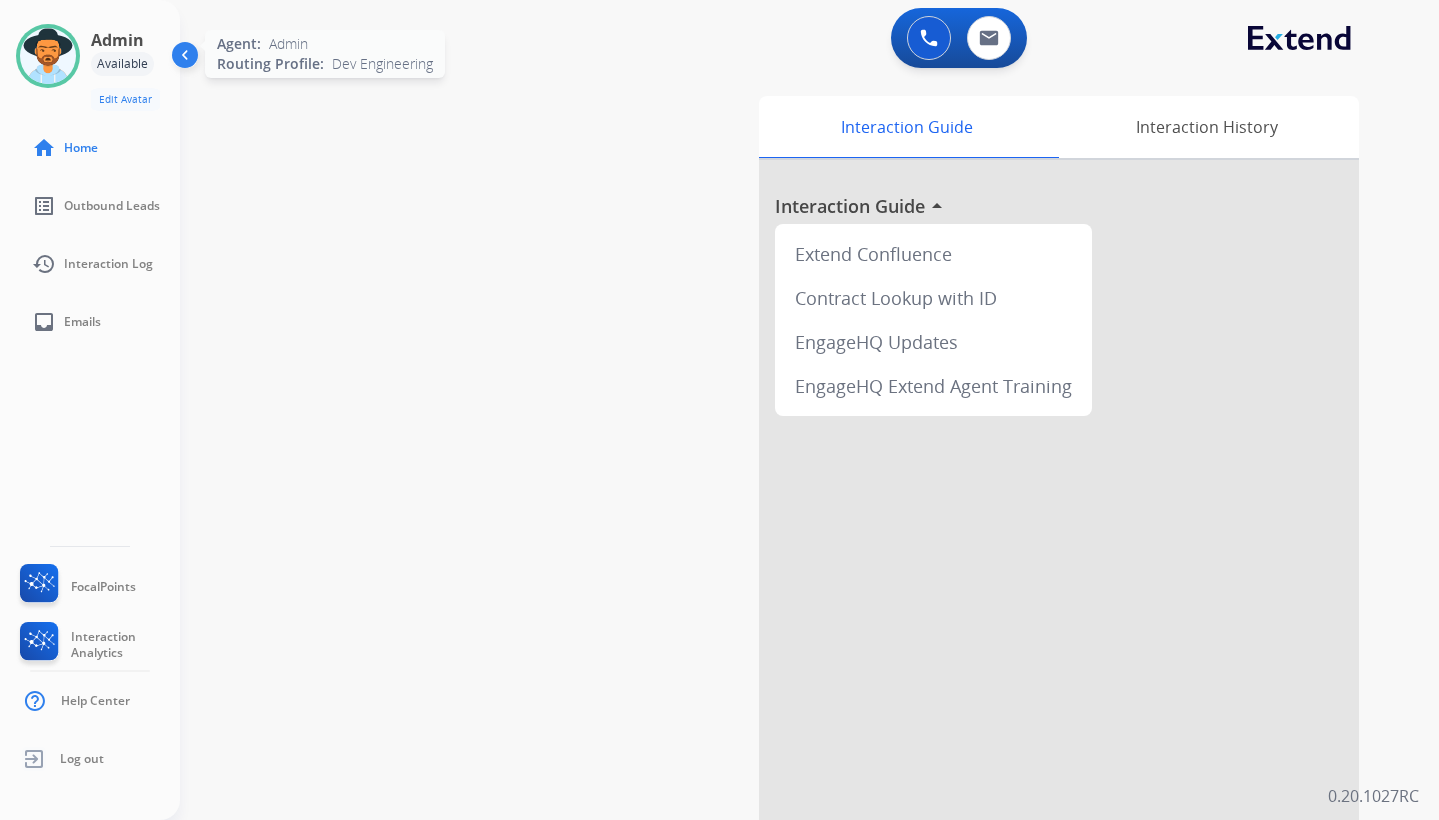 click at bounding box center (48, 56) 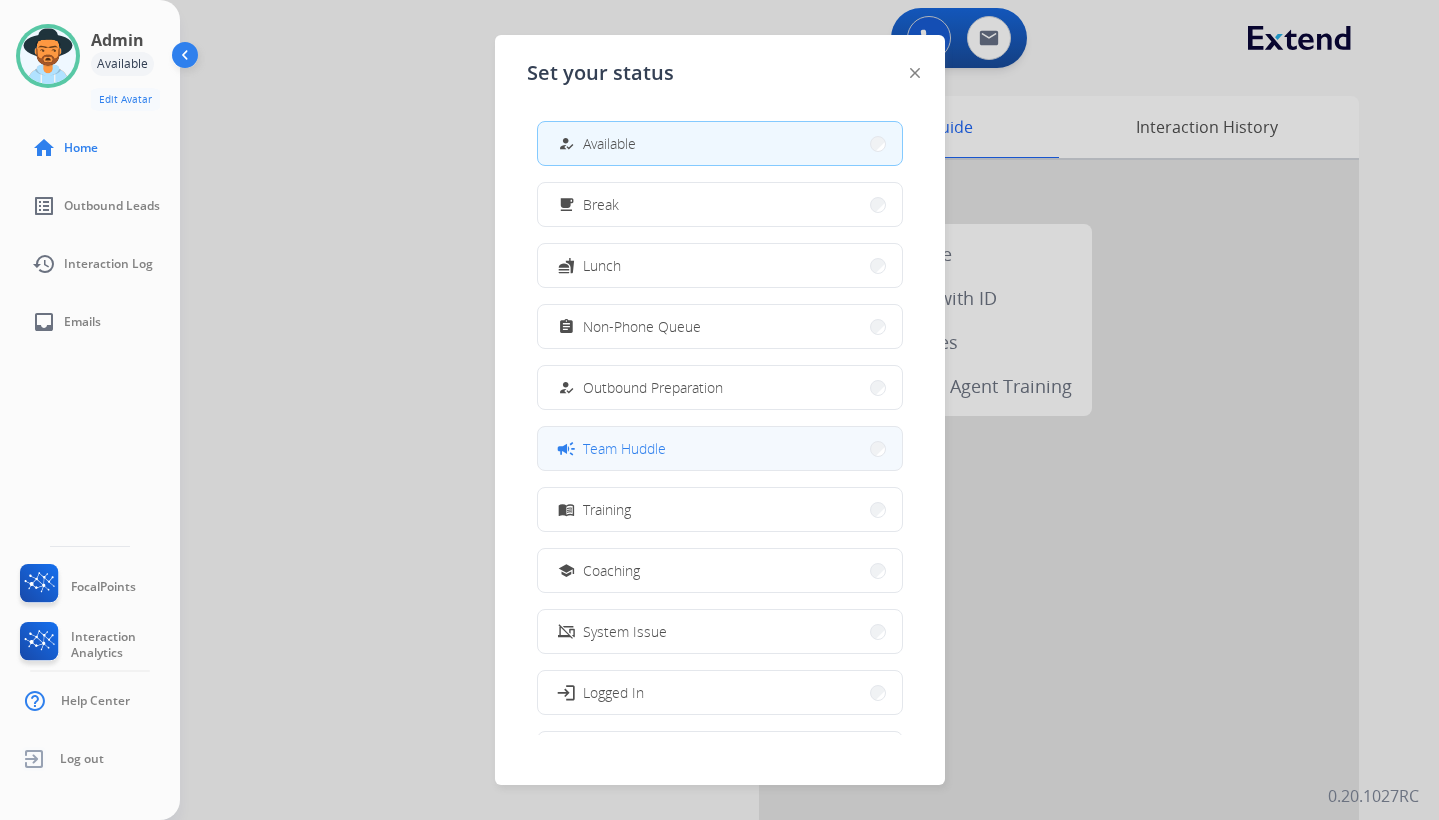 click on "Team Huddle" at bounding box center [624, 448] 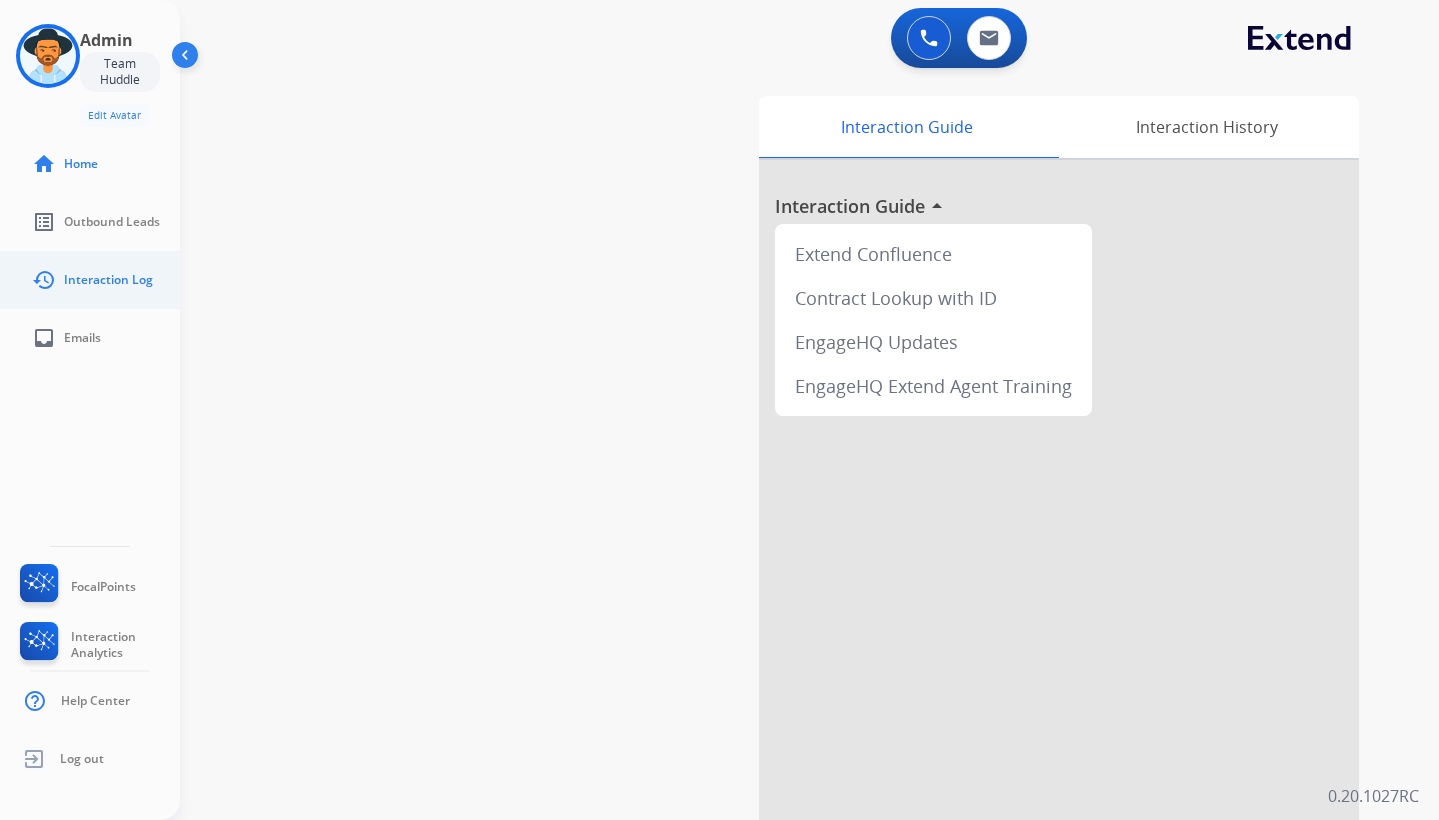 click on "Interaction Log" 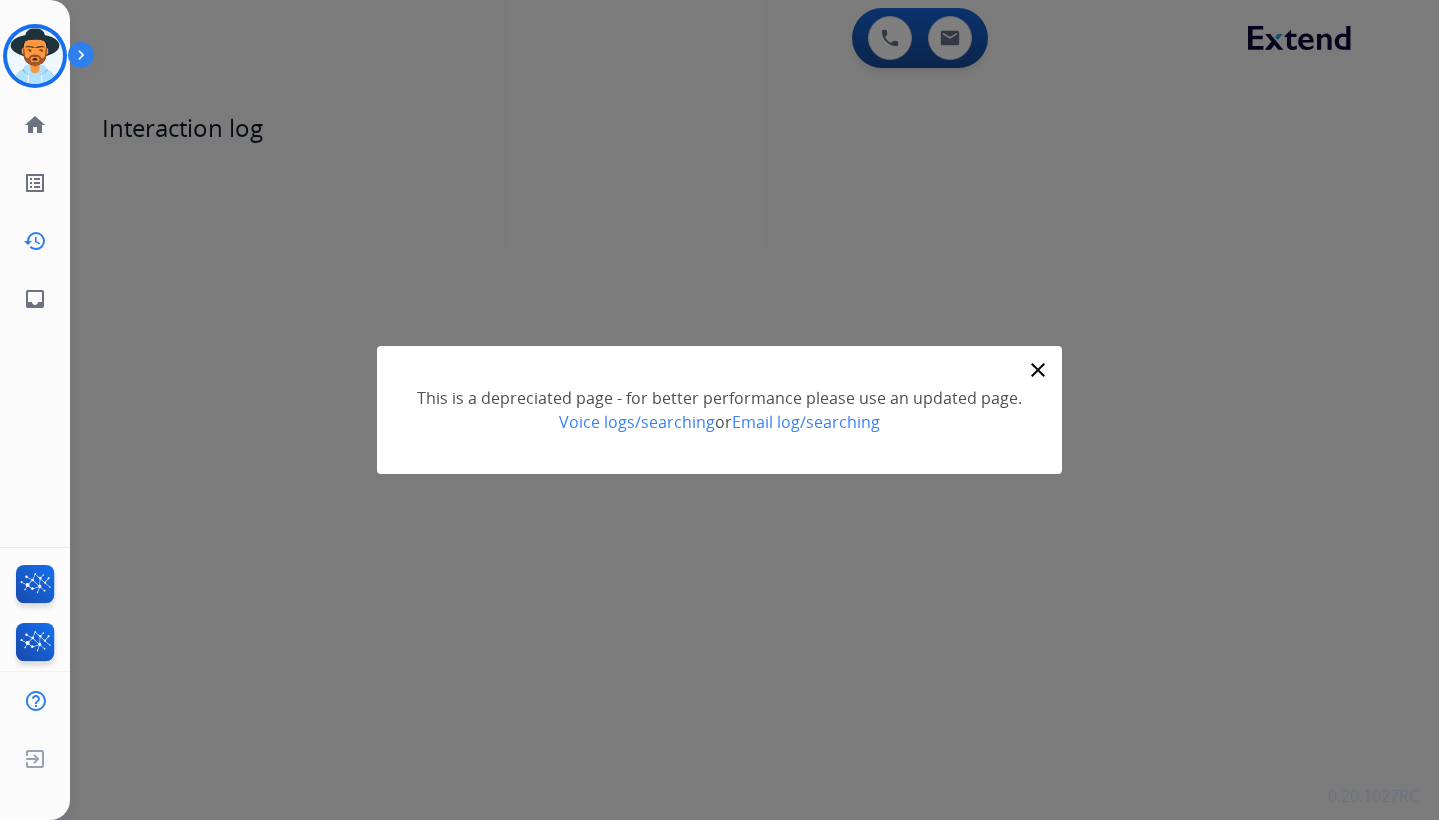 click on "close" 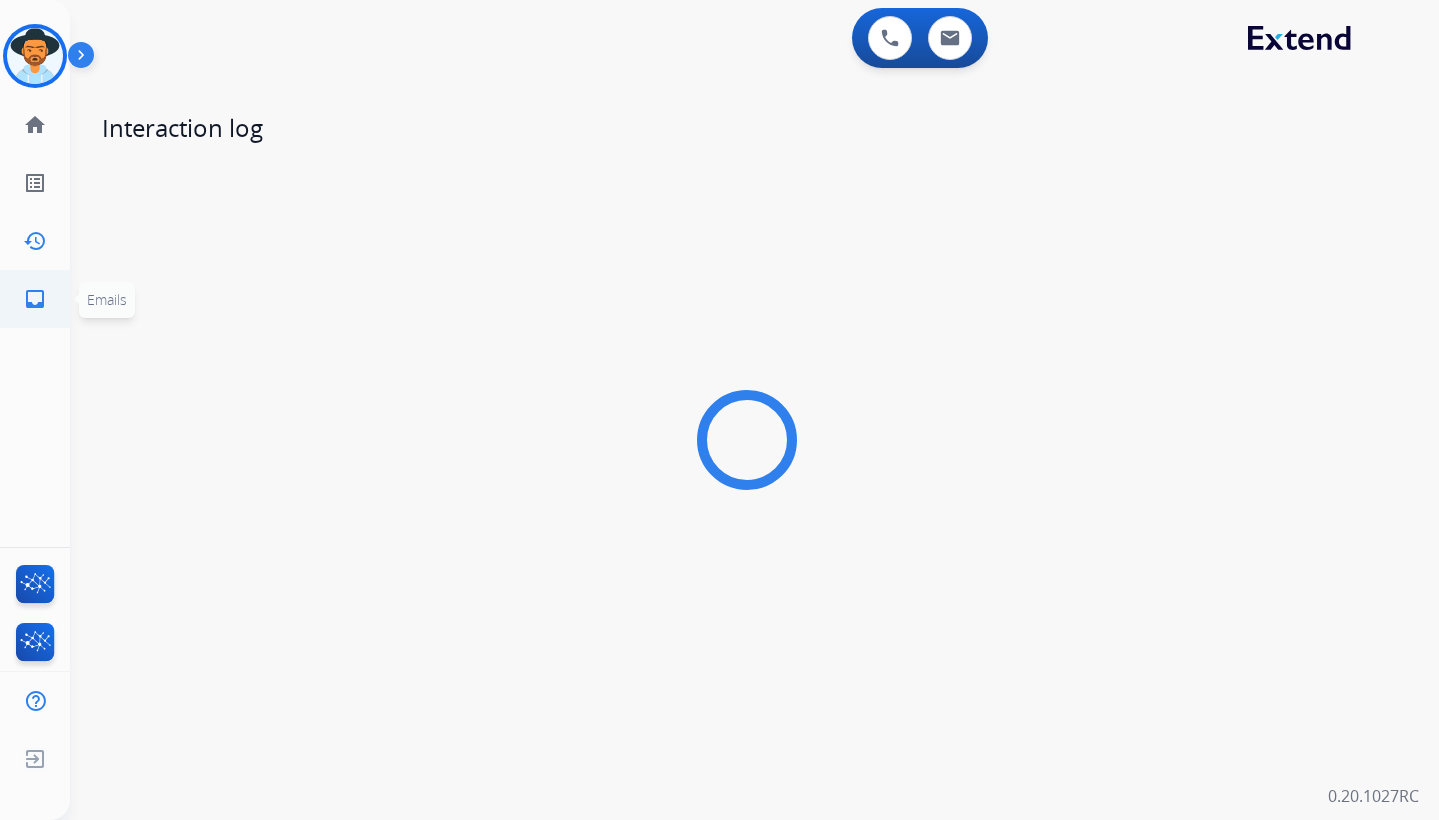 click on "inbox" 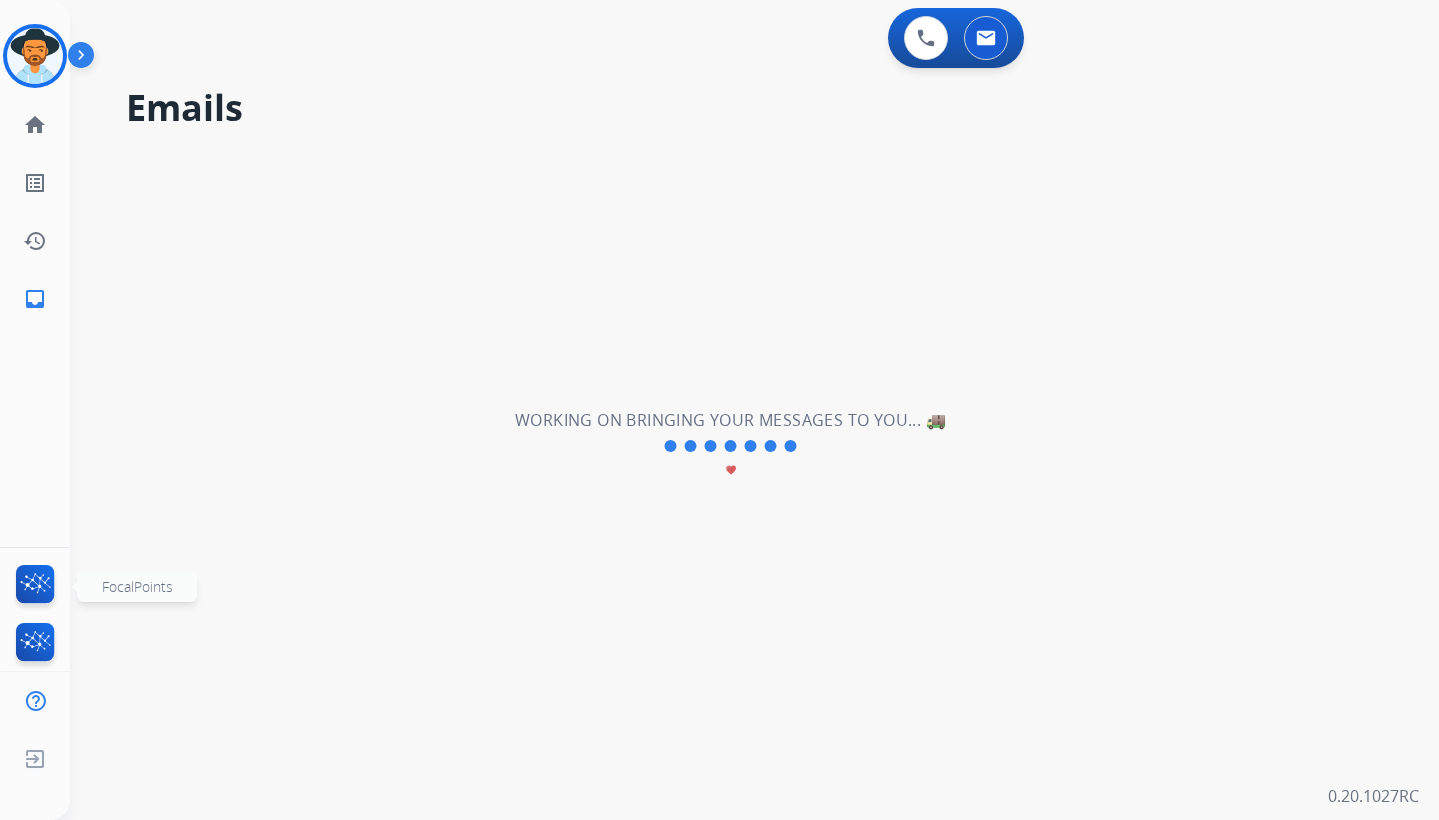 click on "**********" at bounding box center (730, 446) 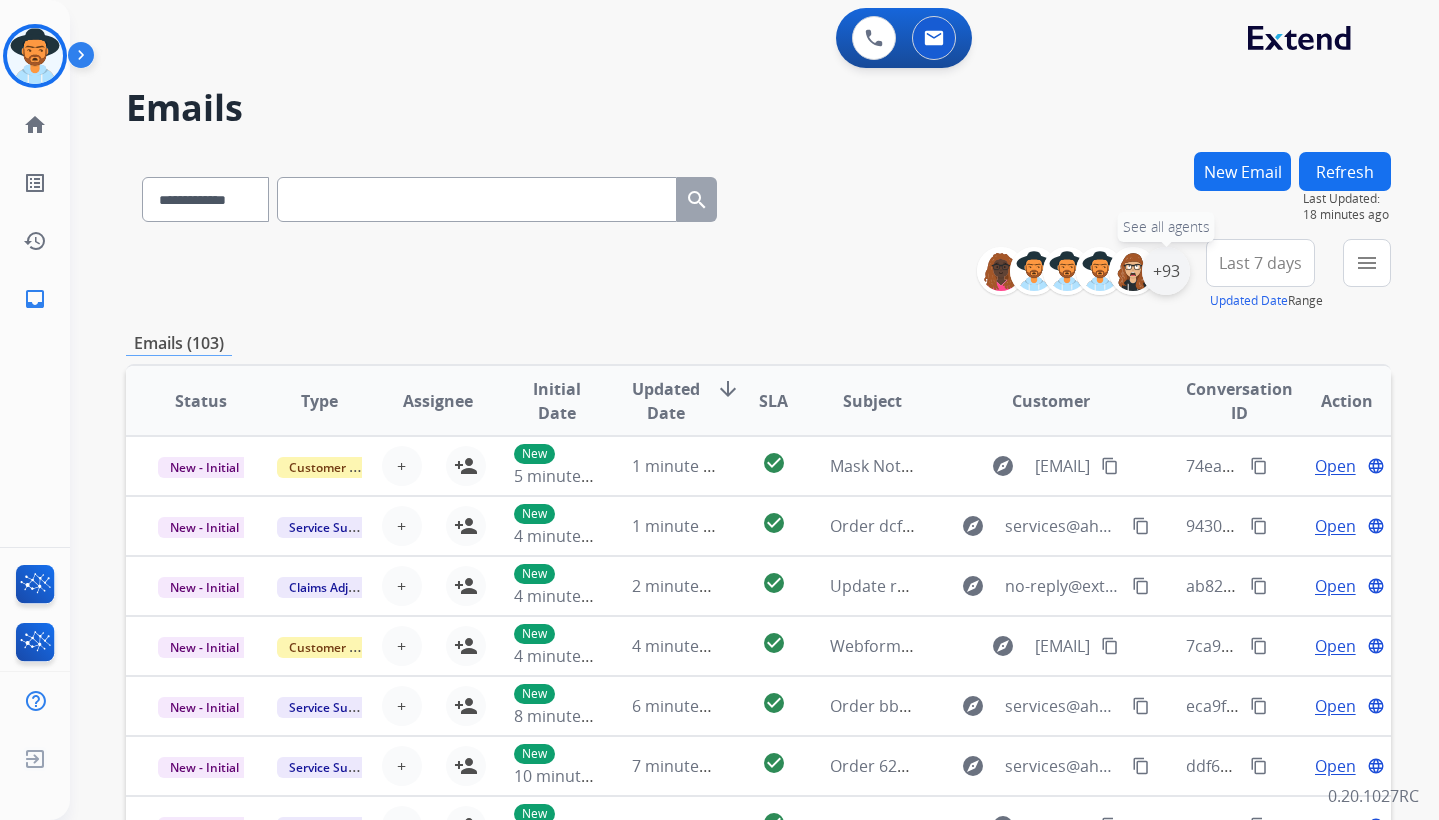 click on "+93" at bounding box center [1166, 271] 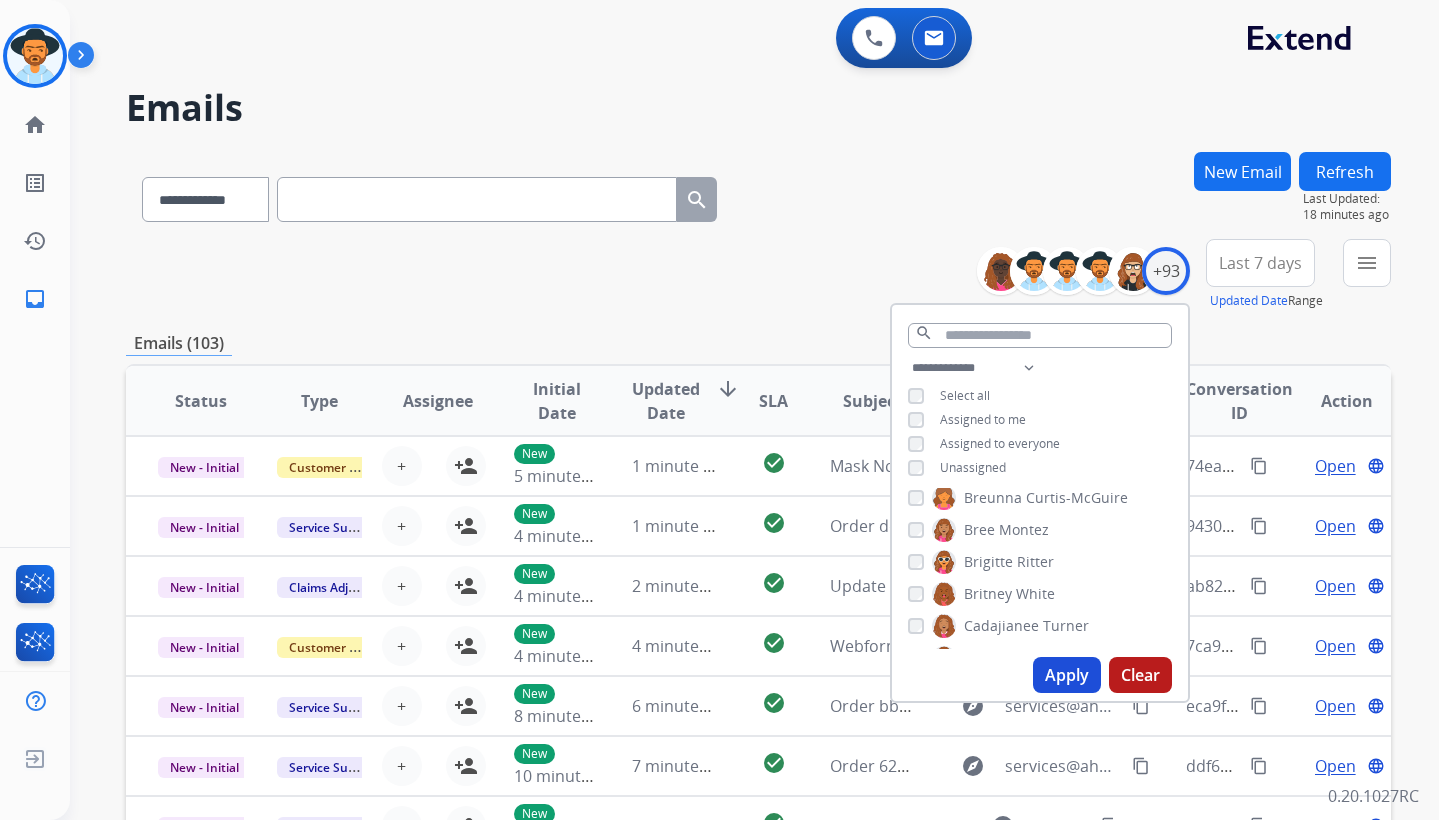 scroll, scrollTop: 318, scrollLeft: 0, axis: vertical 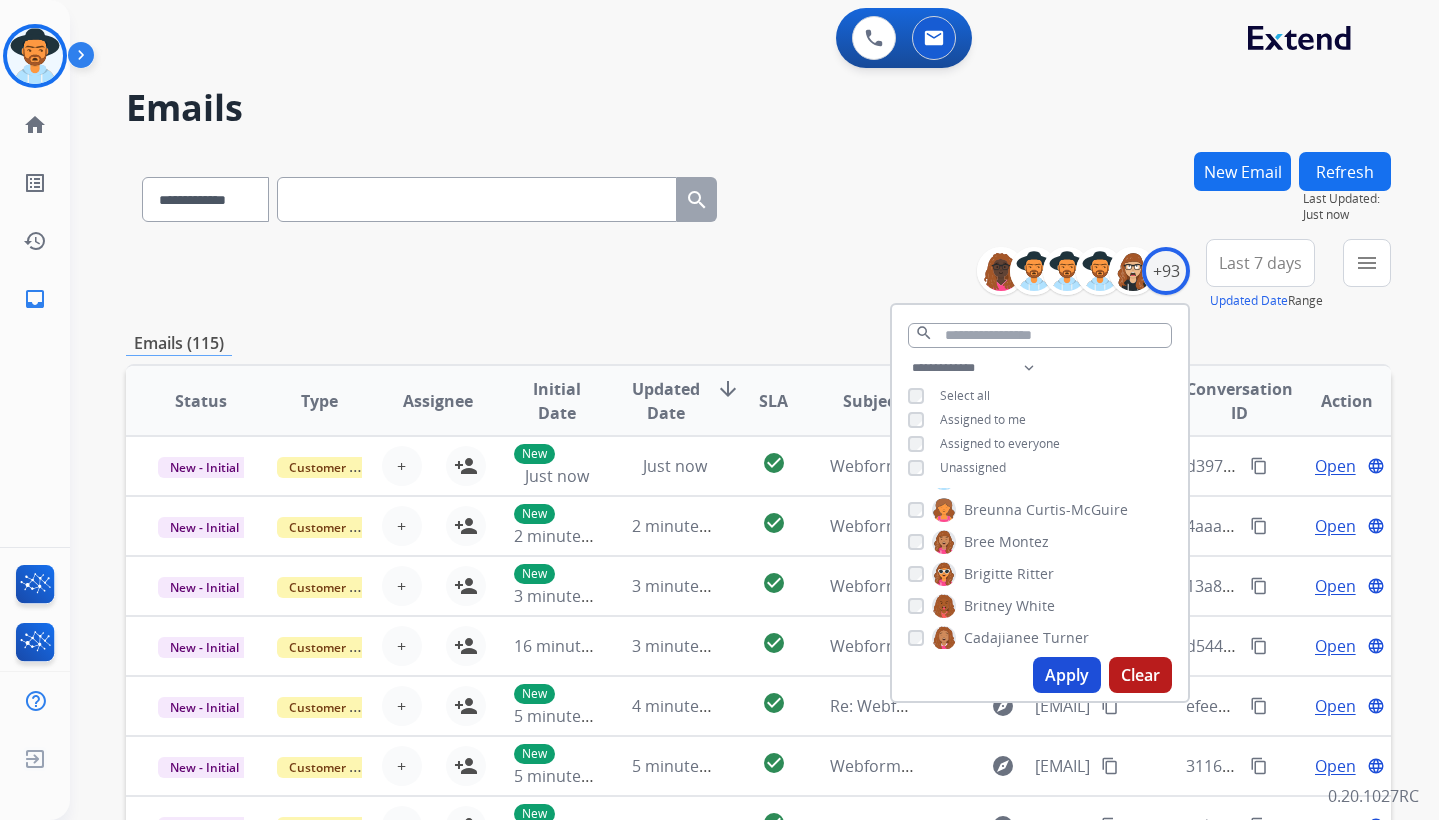 click on "Apply" at bounding box center (1067, 675) 